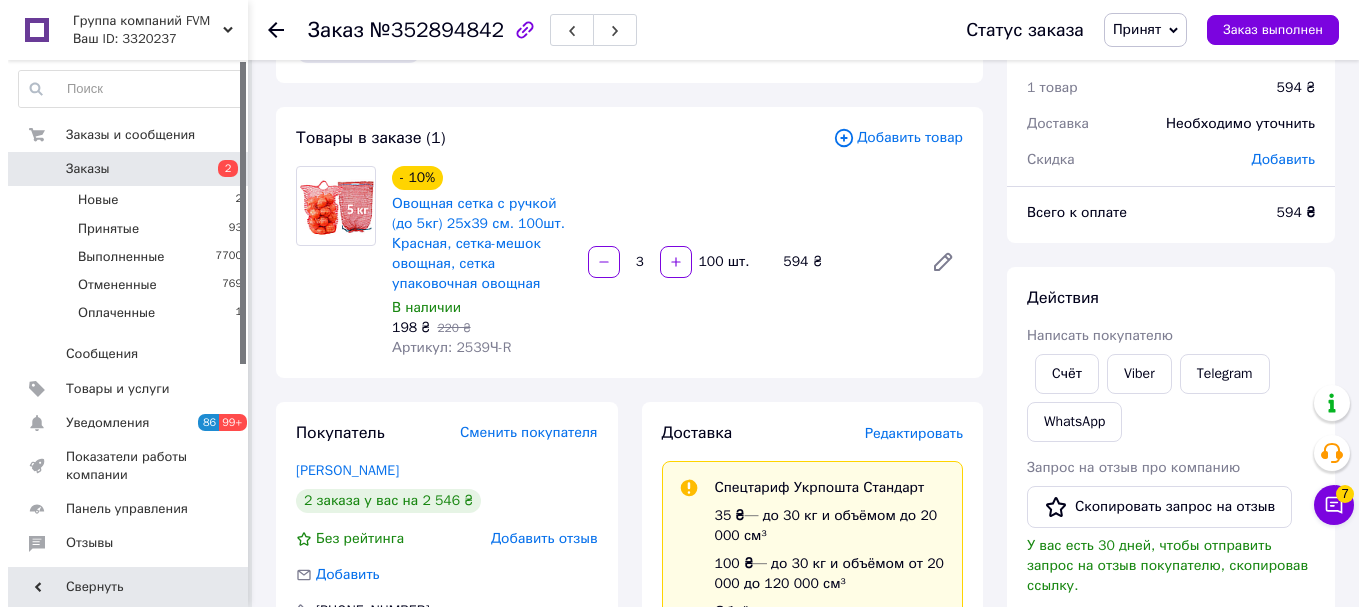 scroll, scrollTop: 100, scrollLeft: 0, axis: vertical 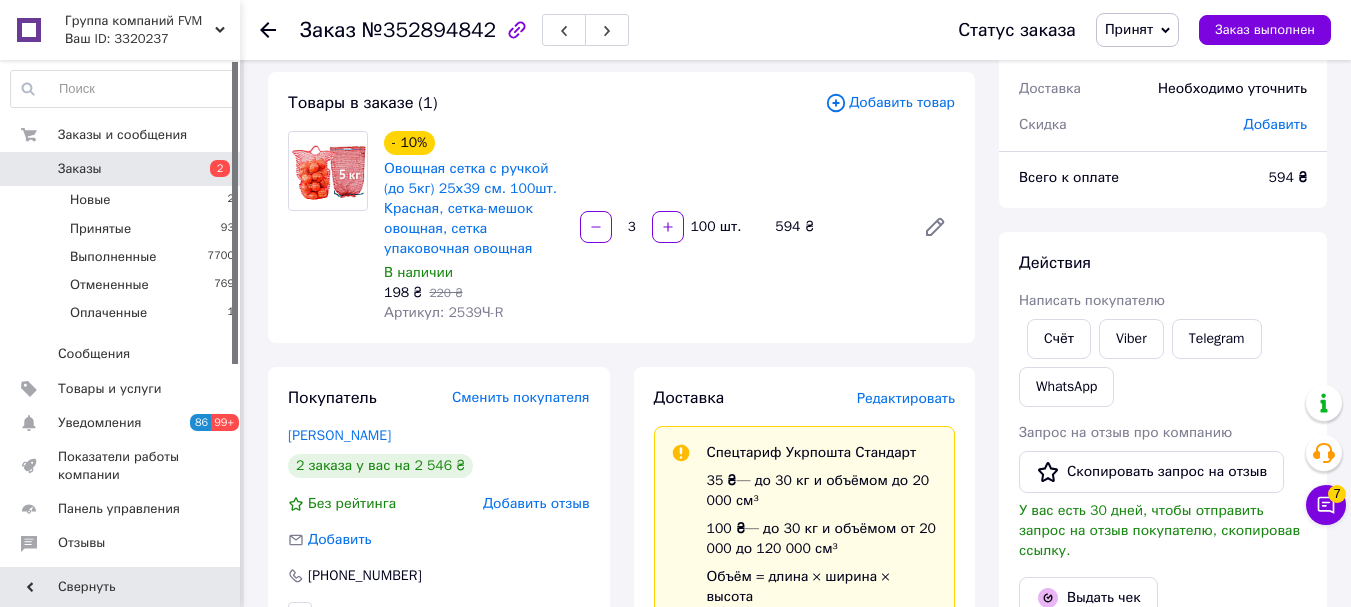click on "Редактировать" at bounding box center [906, 398] 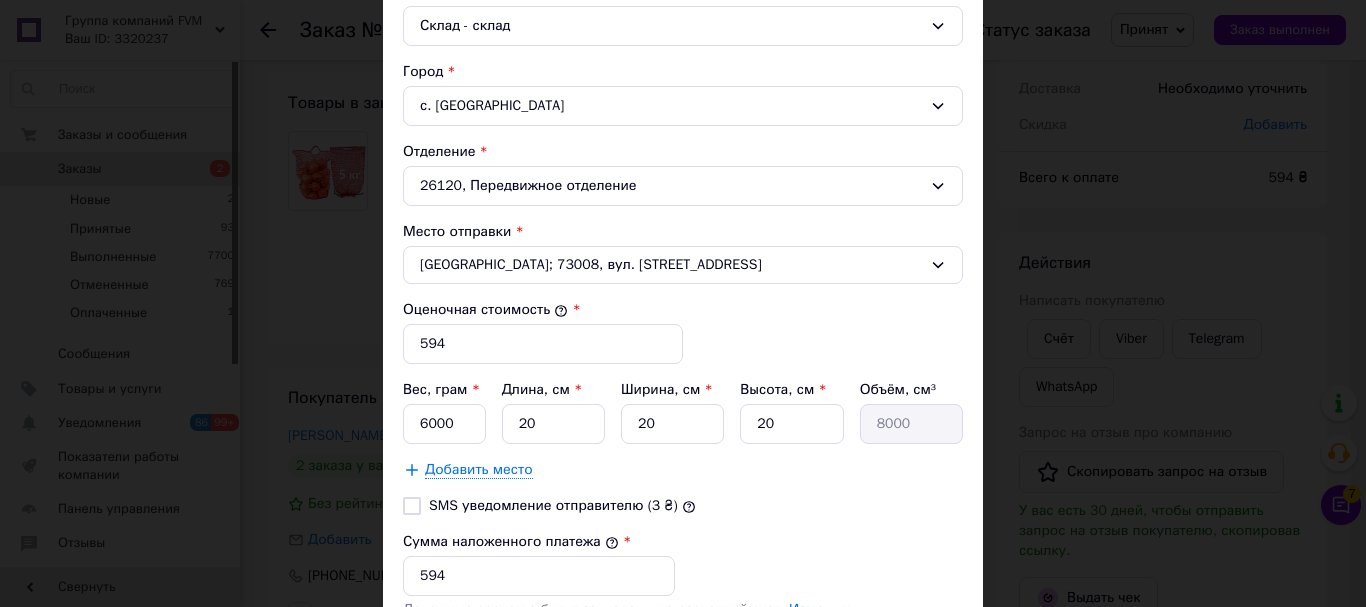 scroll, scrollTop: 800, scrollLeft: 0, axis: vertical 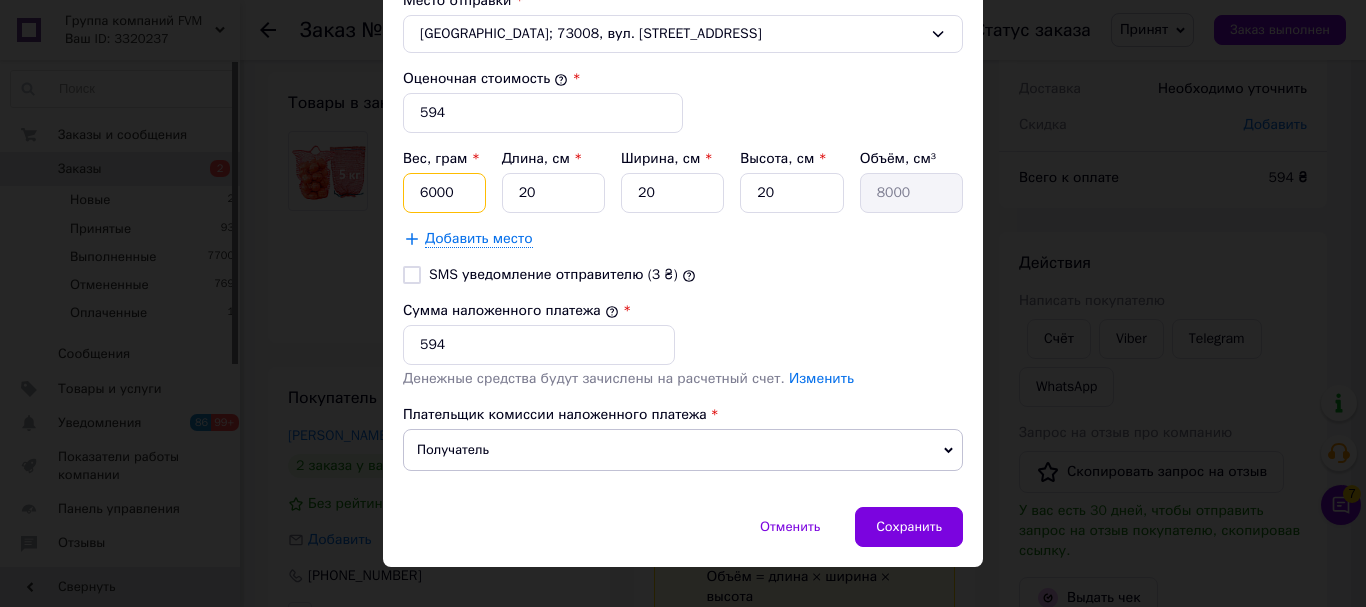click on "6000" at bounding box center (444, 193) 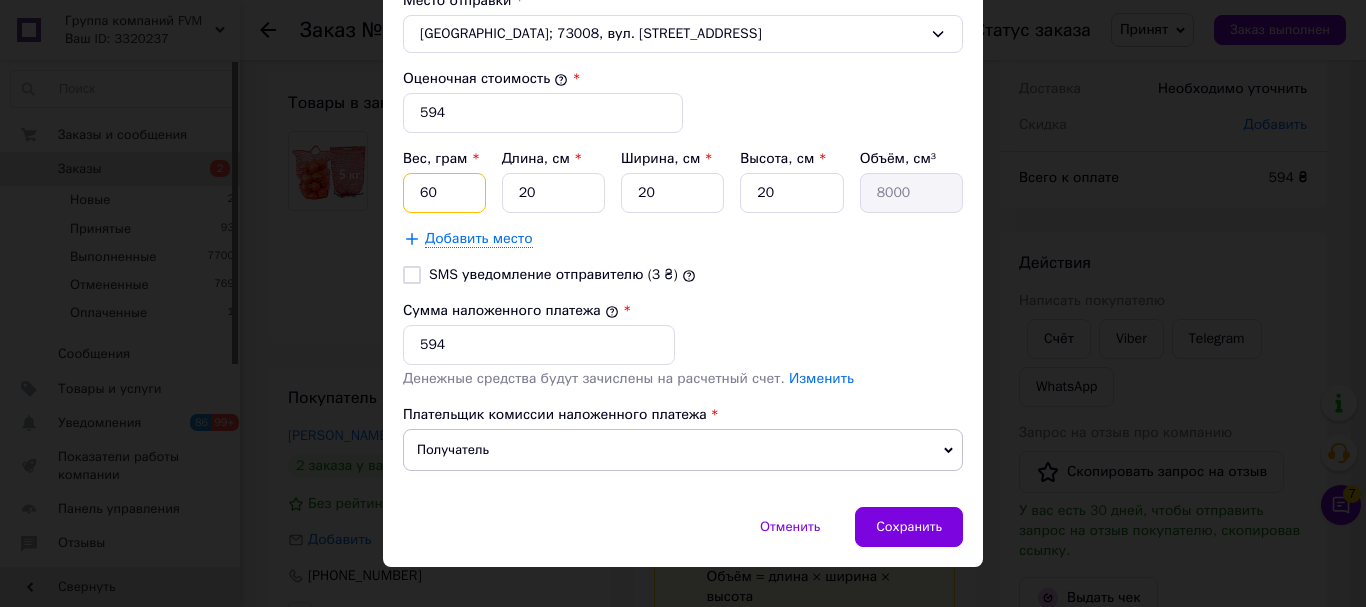 type on "6" 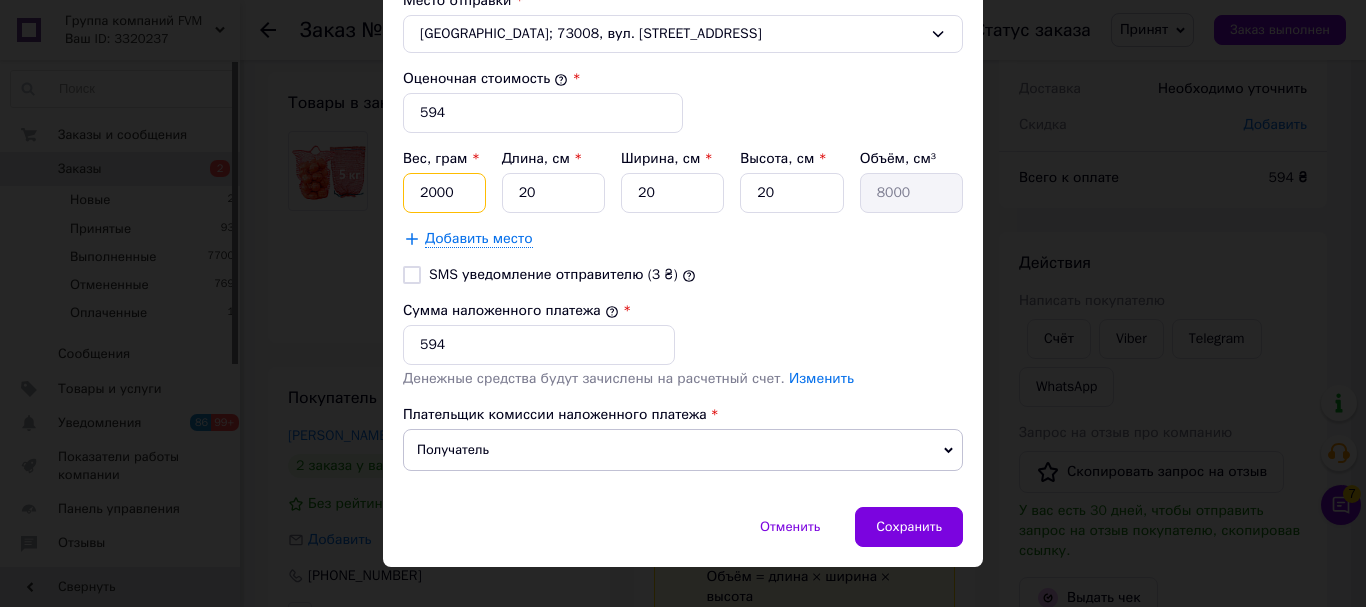 type on "2000" 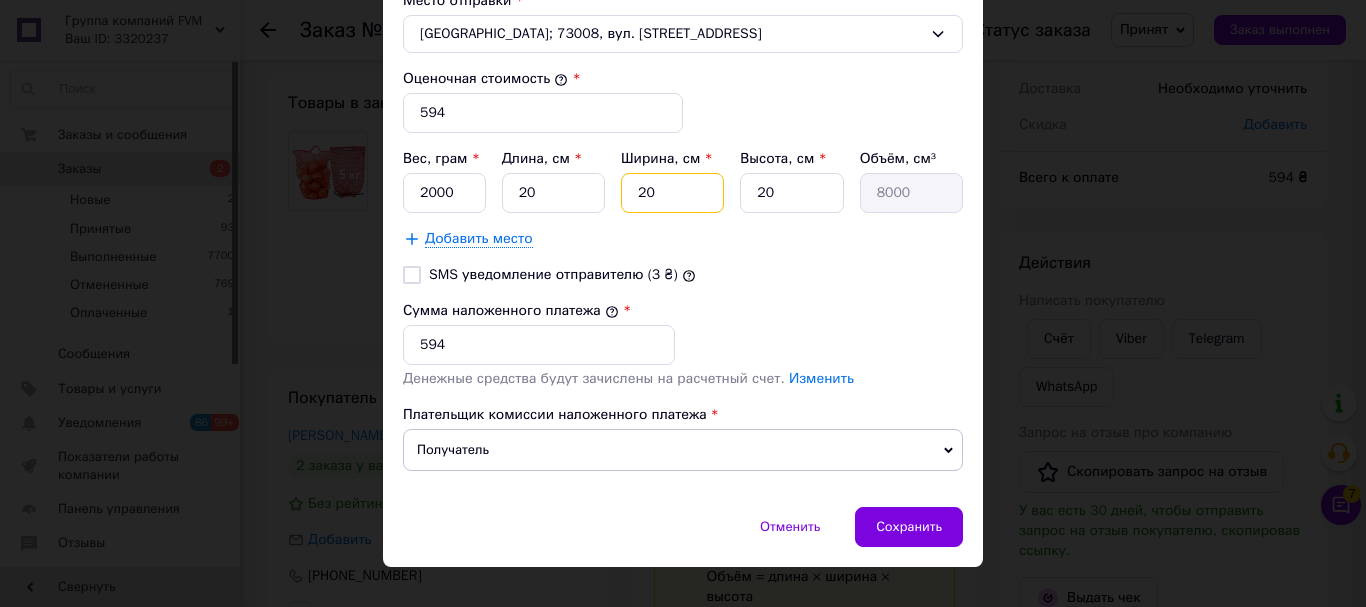 click on "20" at bounding box center (672, 193) 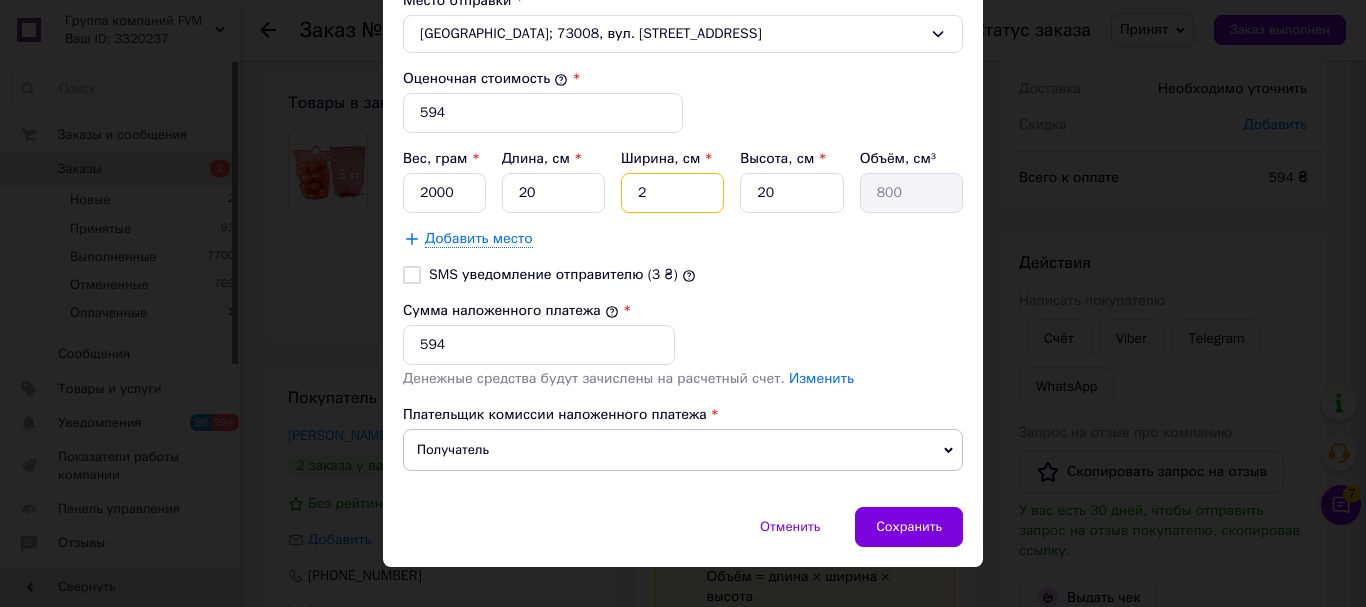 type 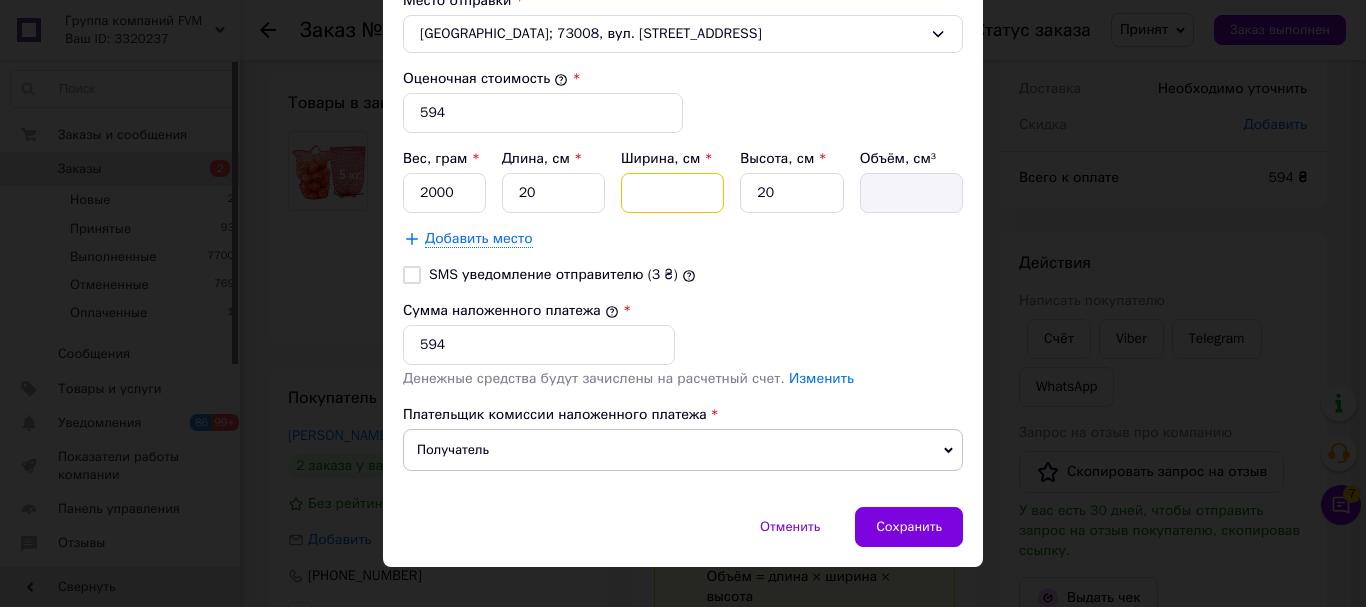 type on "4" 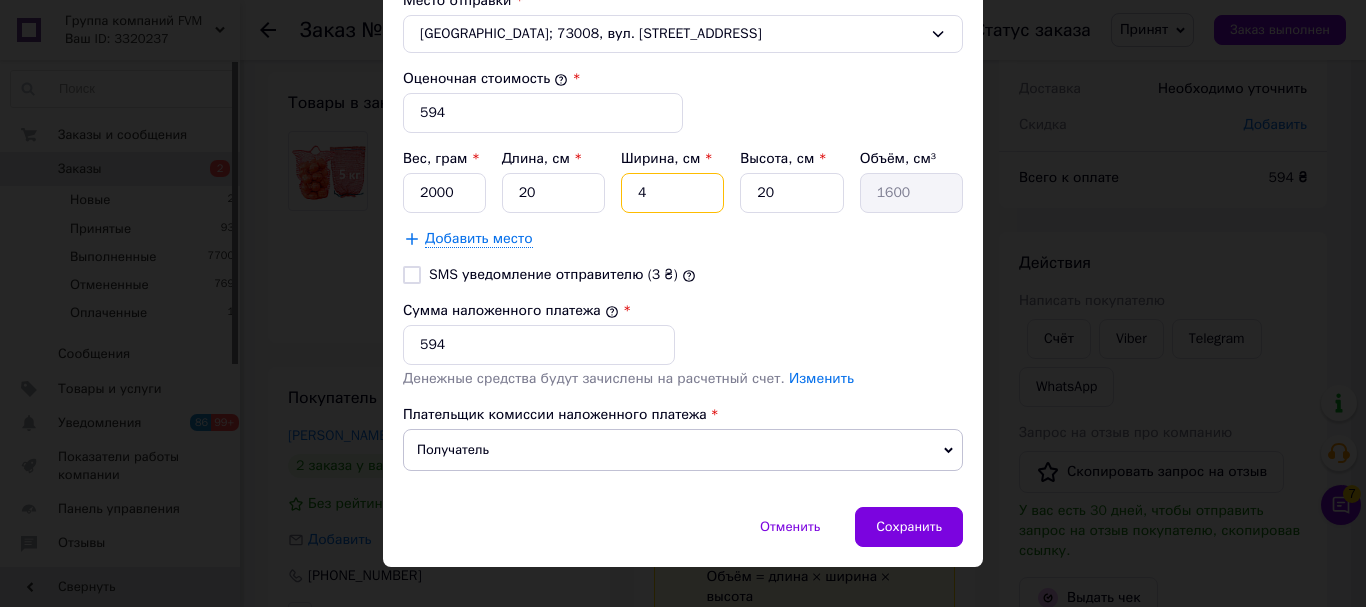 type on "47" 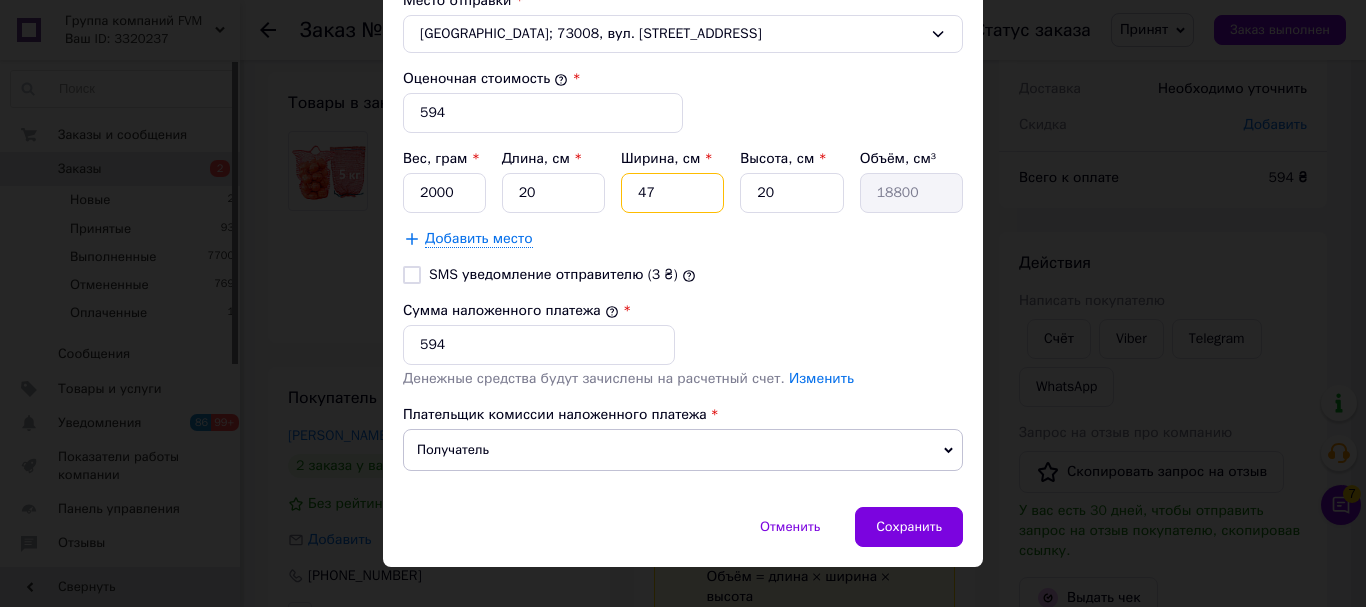 type on "47" 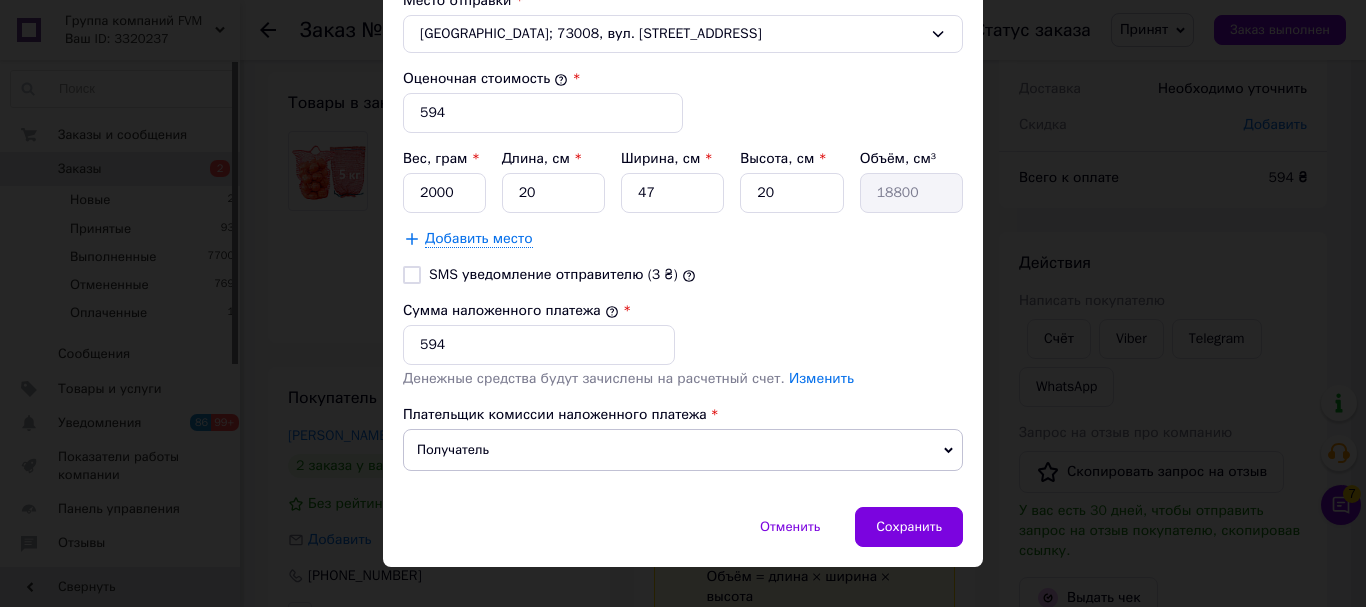 click on "Сумма наложенного платежа     * 594" at bounding box center [683, 333] 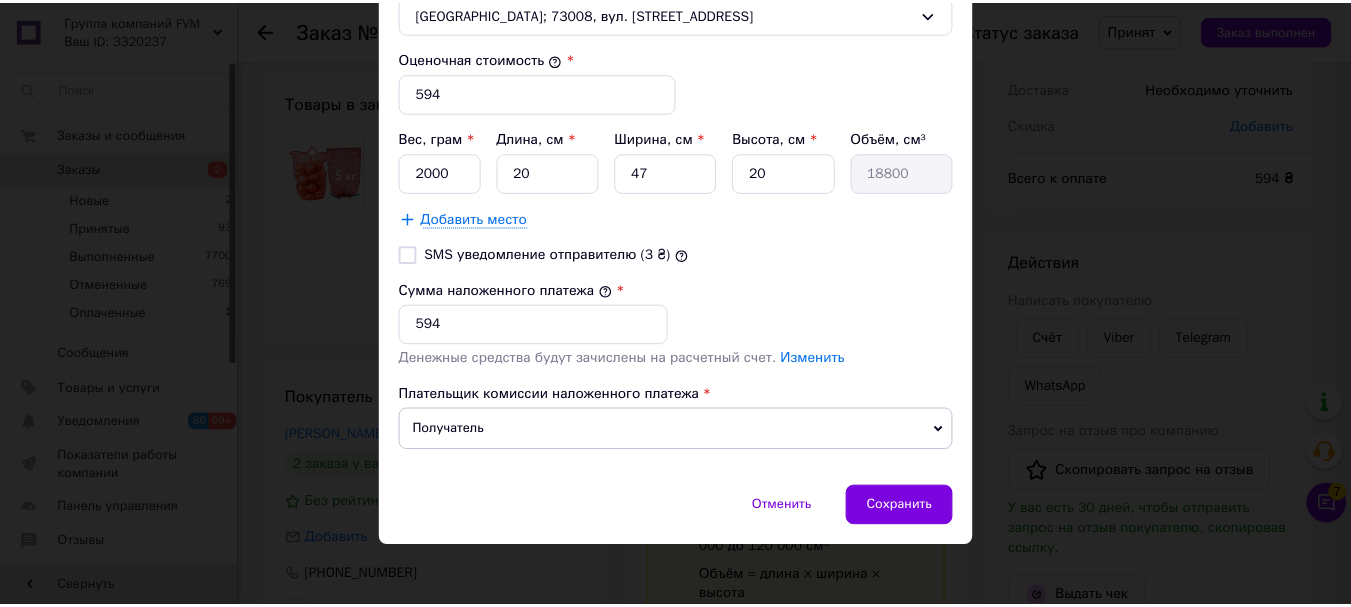 scroll, scrollTop: 830, scrollLeft: 0, axis: vertical 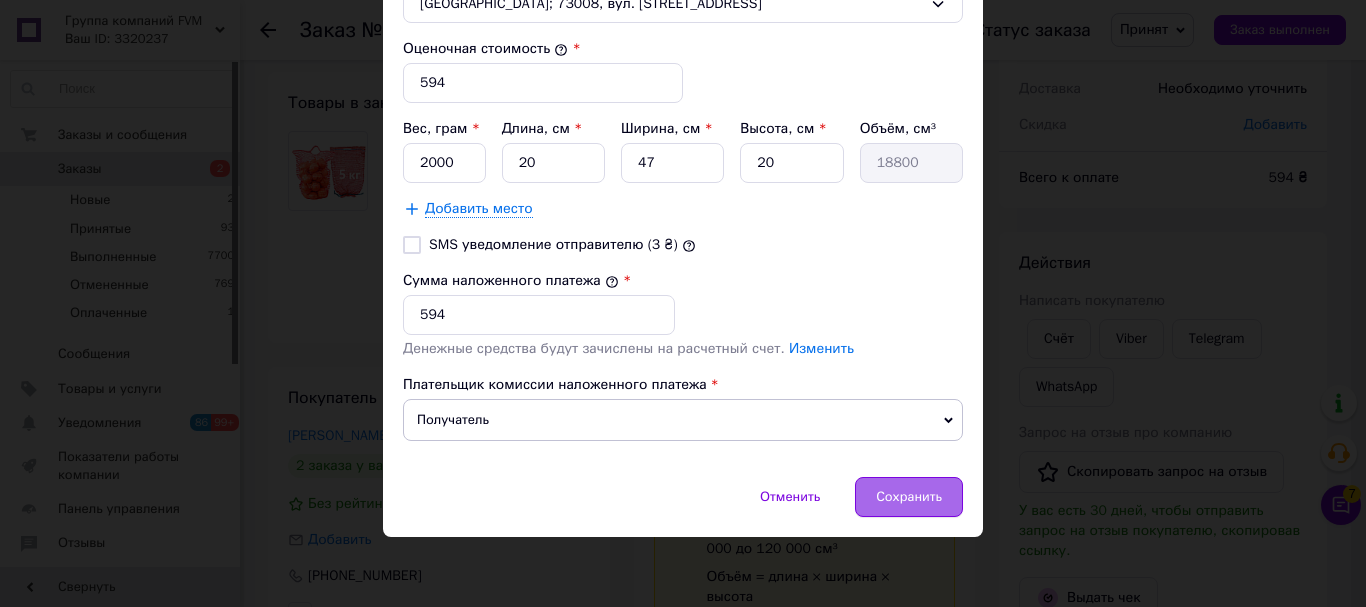 click on "Сохранить" at bounding box center [909, 497] 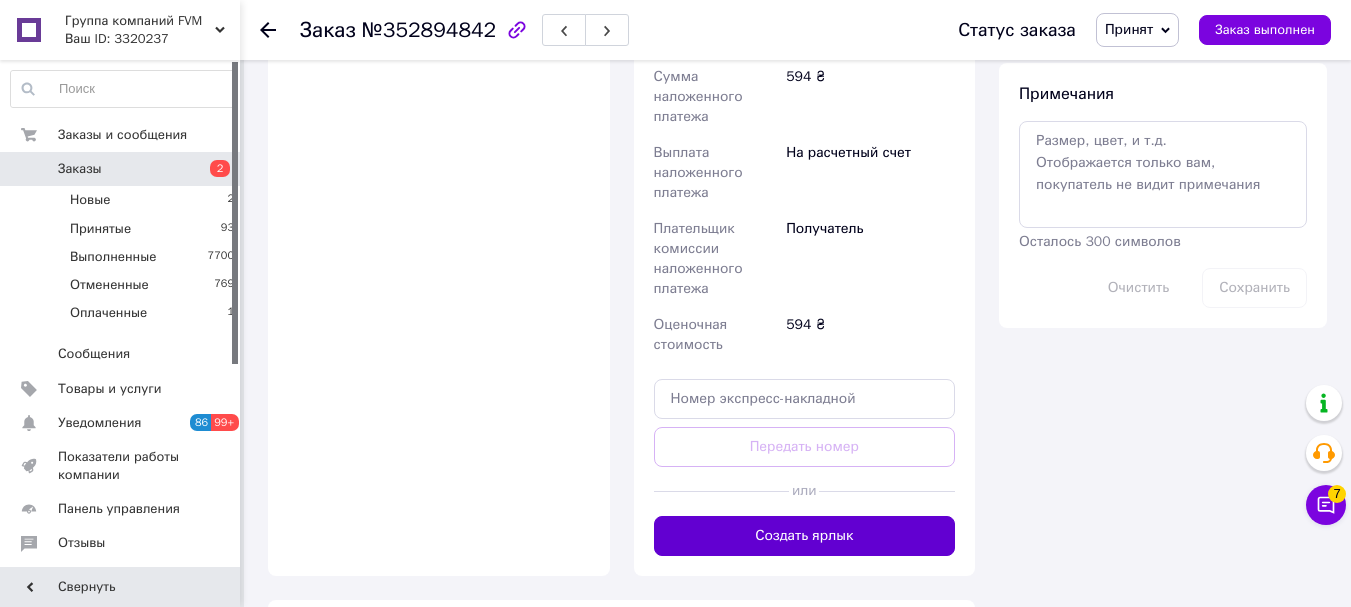 scroll, scrollTop: 1100, scrollLeft: 0, axis: vertical 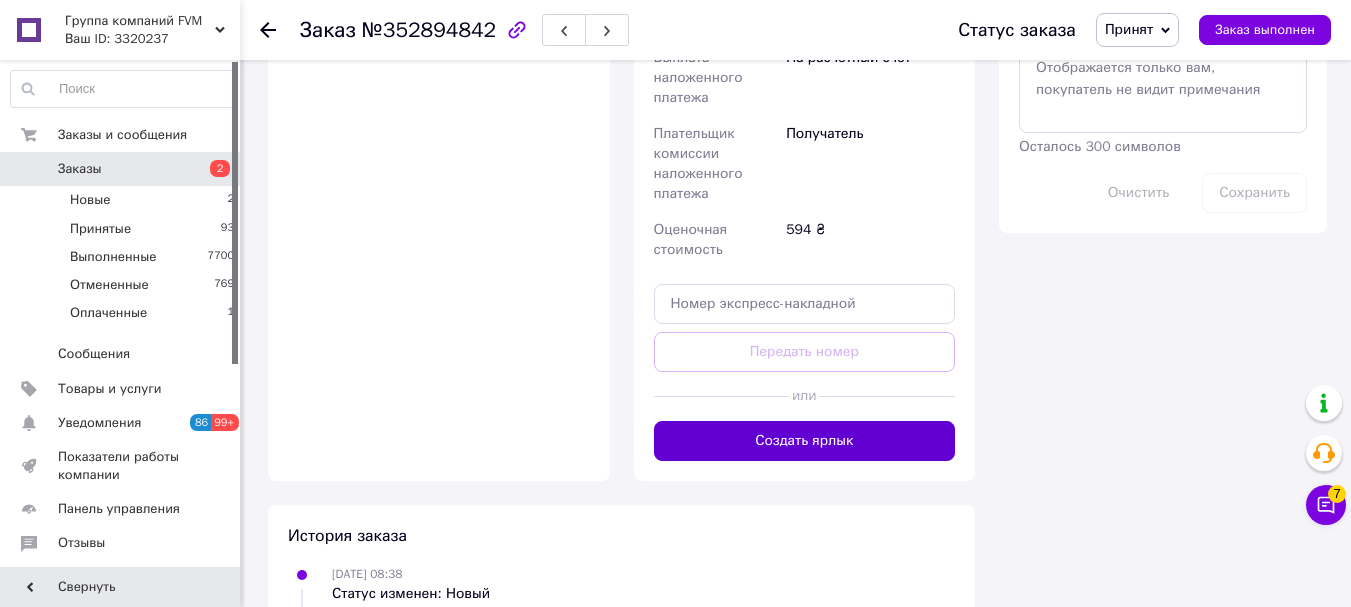 click on "Создать ярлык" at bounding box center [805, 441] 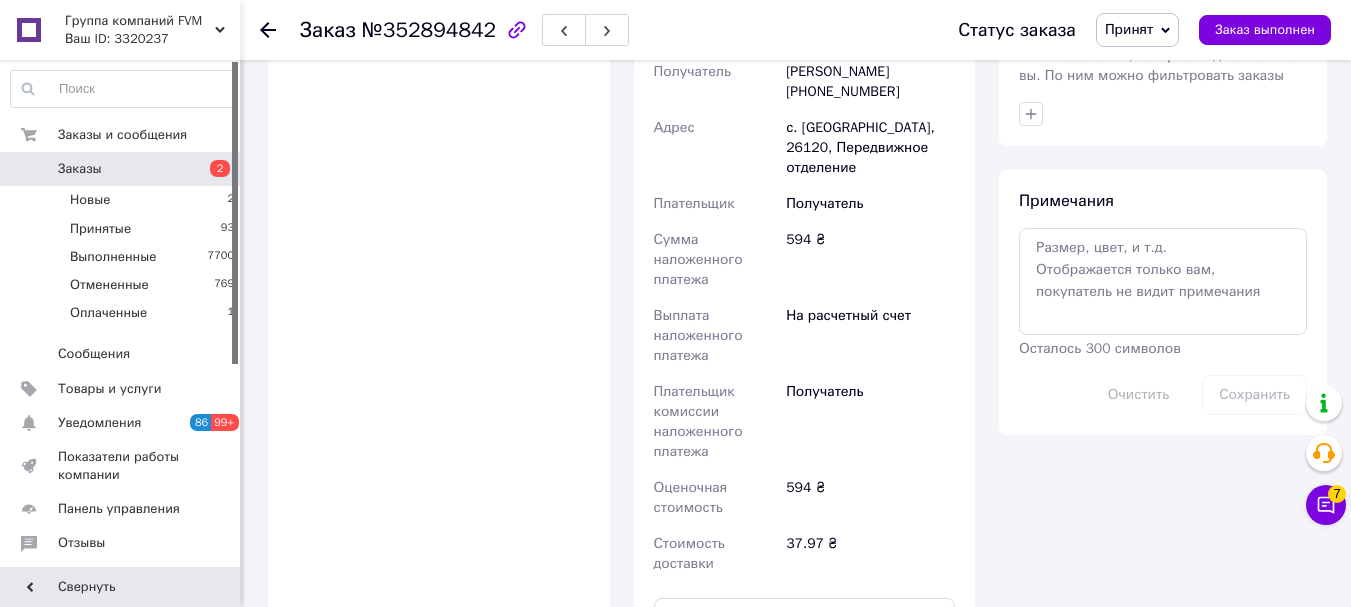 scroll, scrollTop: 700, scrollLeft: 0, axis: vertical 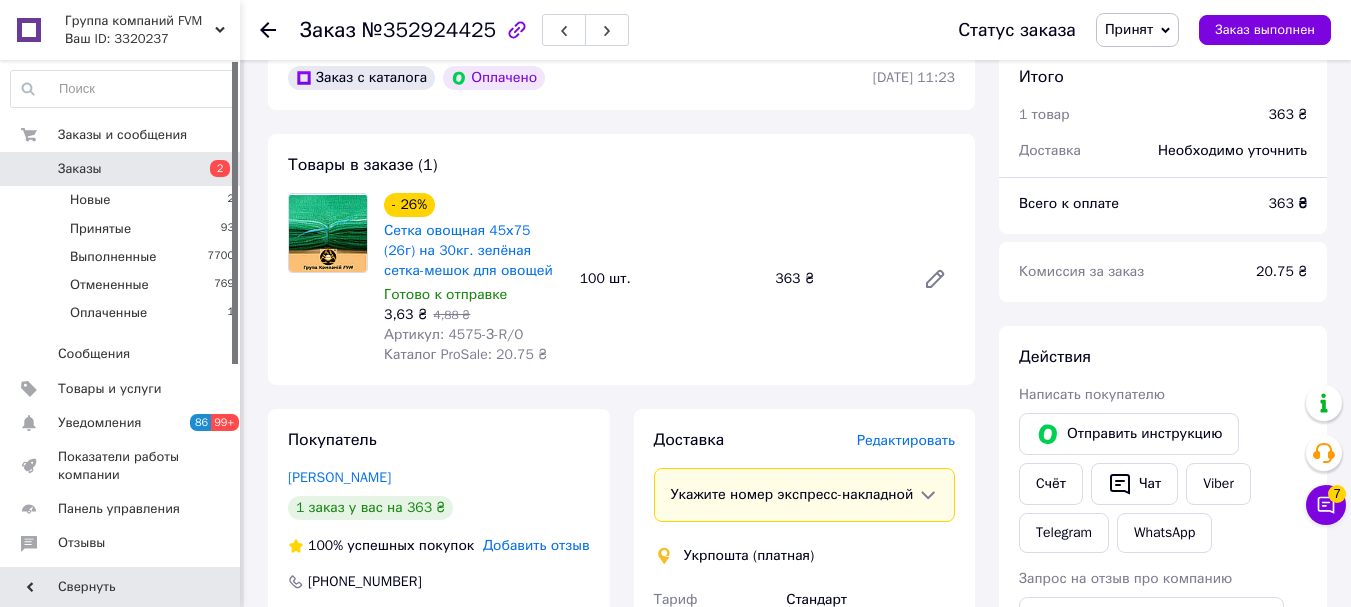click on "Редактировать" at bounding box center [906, 440] 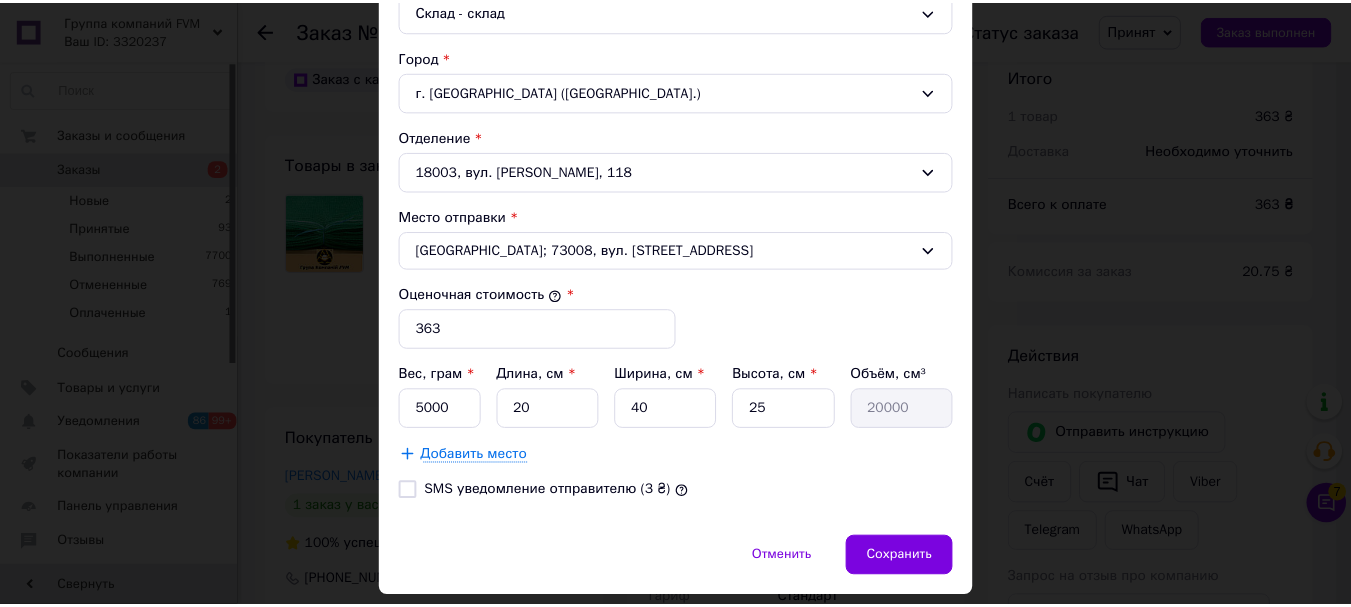 scroll, scrollTop: 644, scrollLeft: 0, axis: vertical 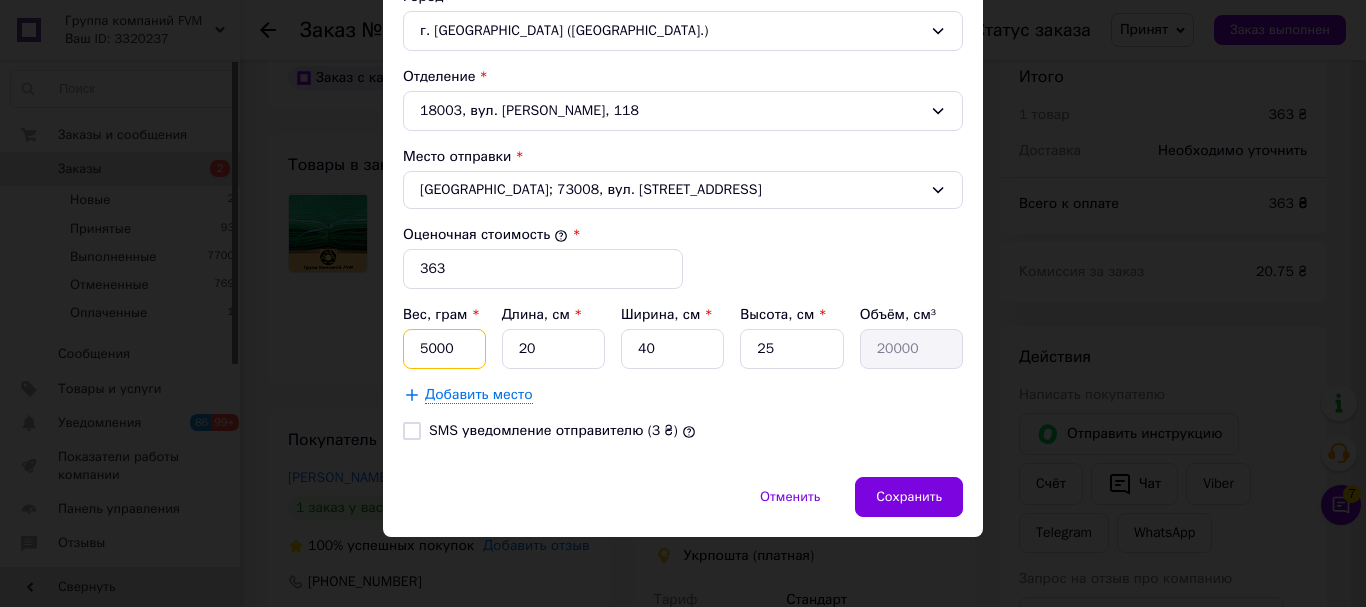 click on "5000" at bounding box center (444, 349) 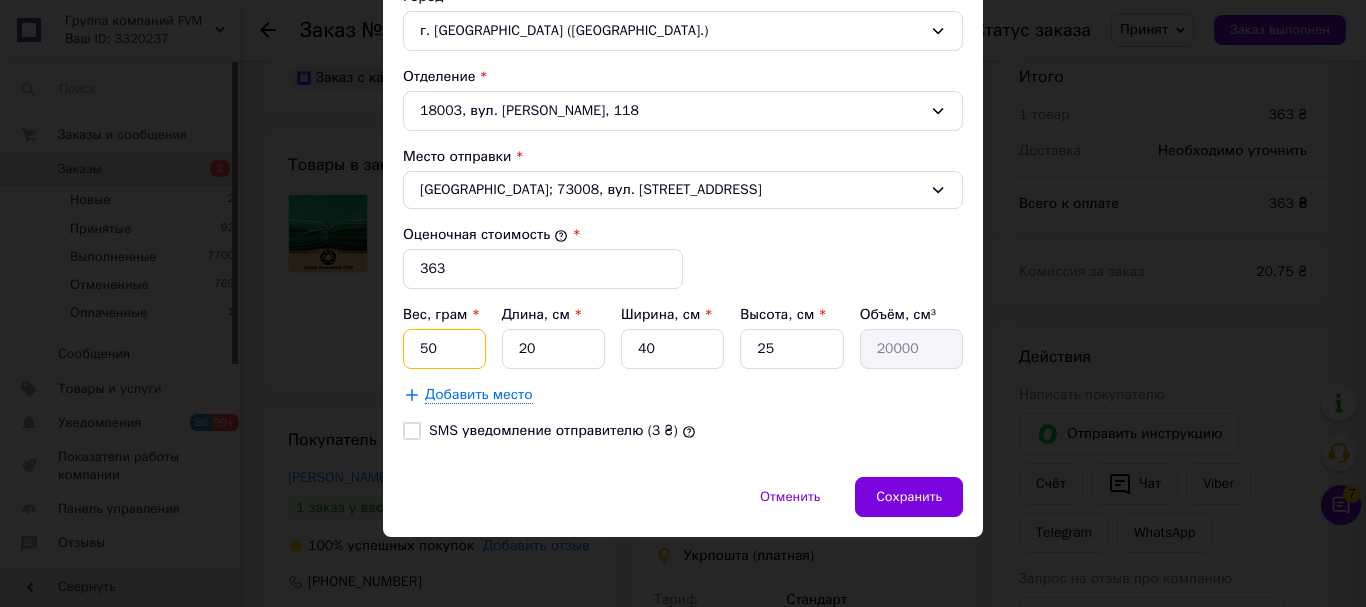 type on "5" 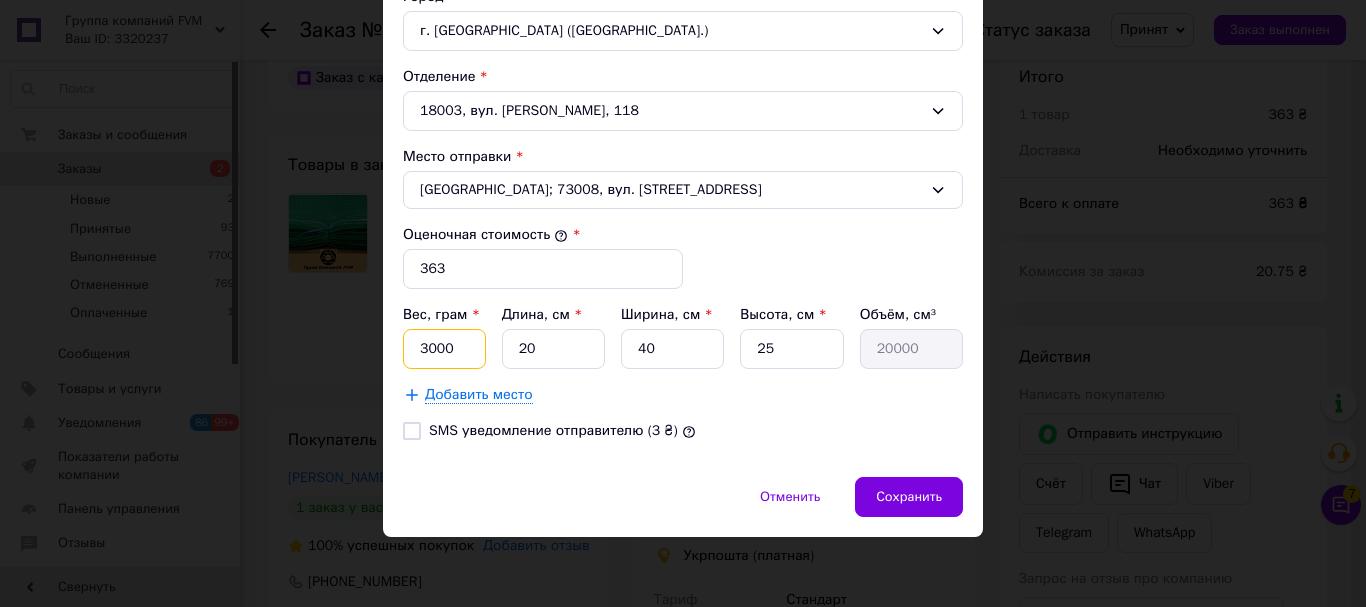 type on "3000" 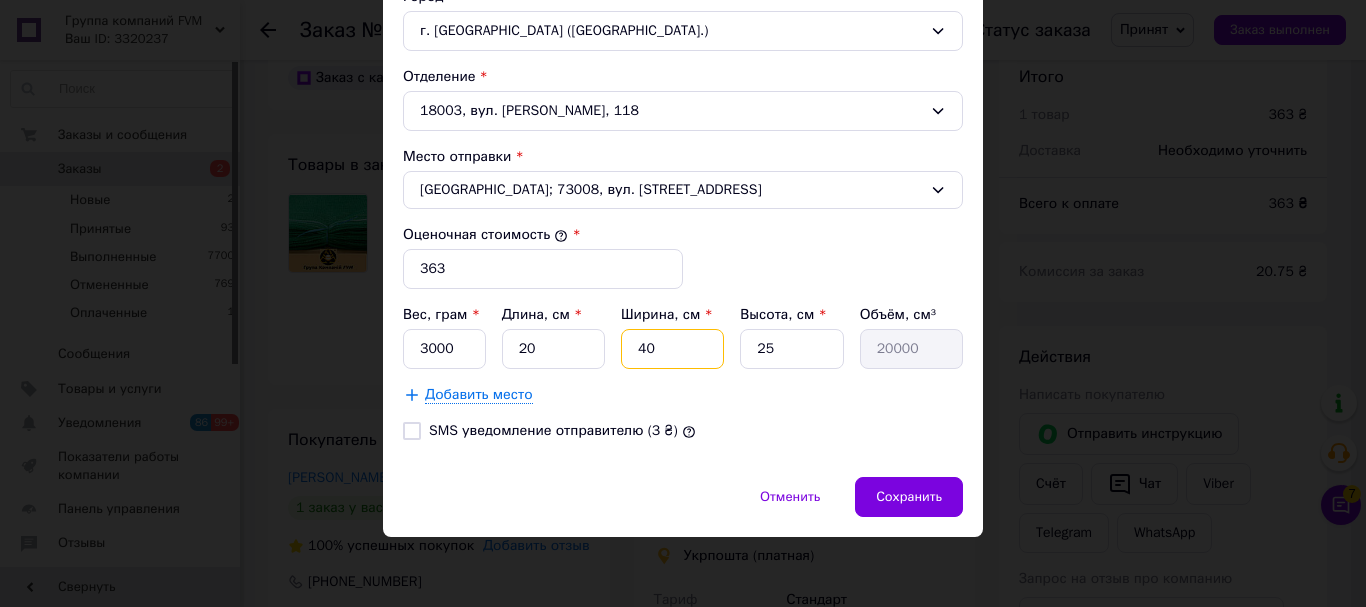 click on "40" at bounding box center (672, 349) 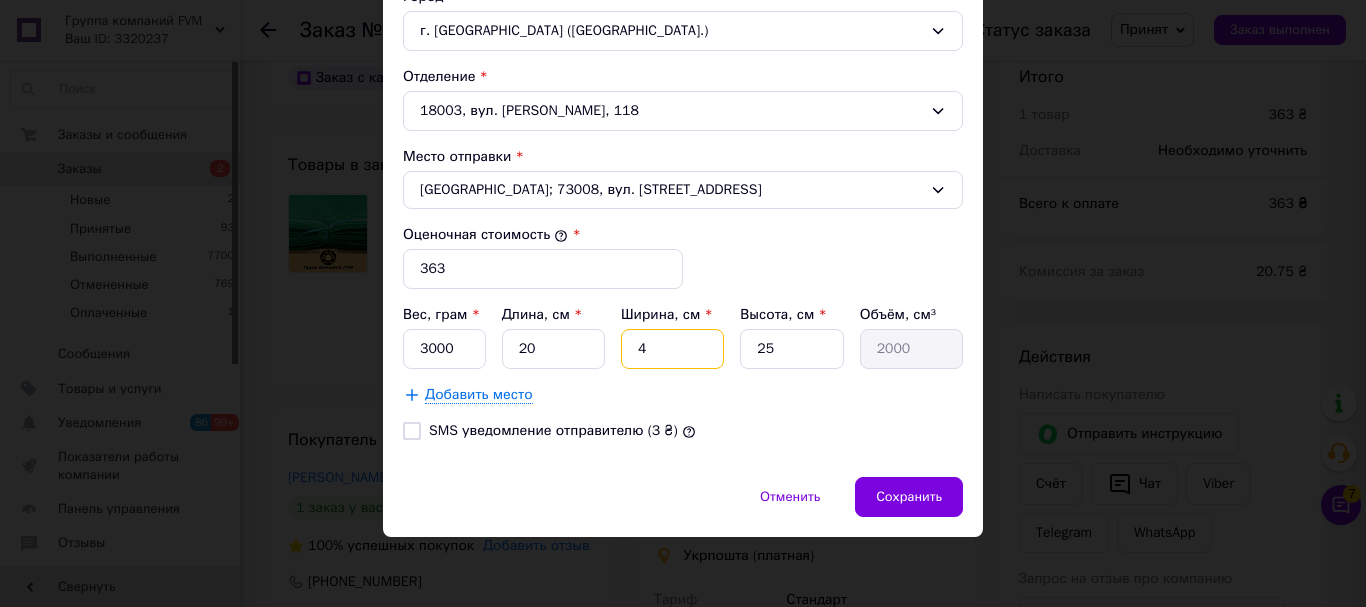 type 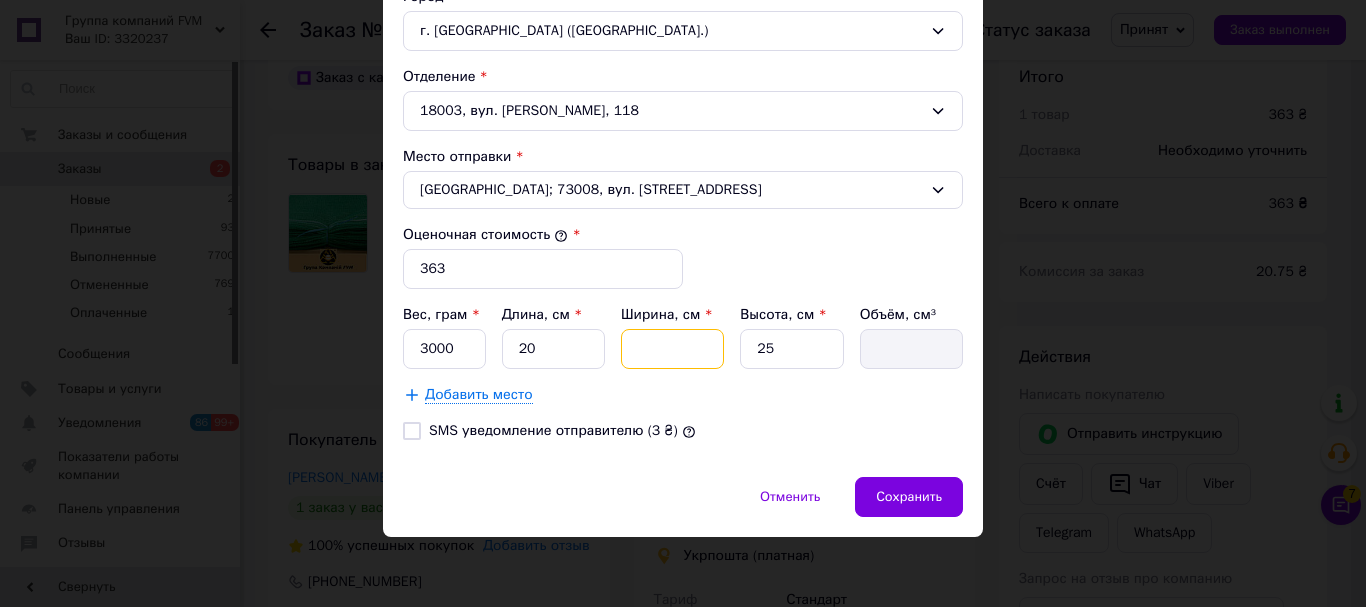 type on "6" 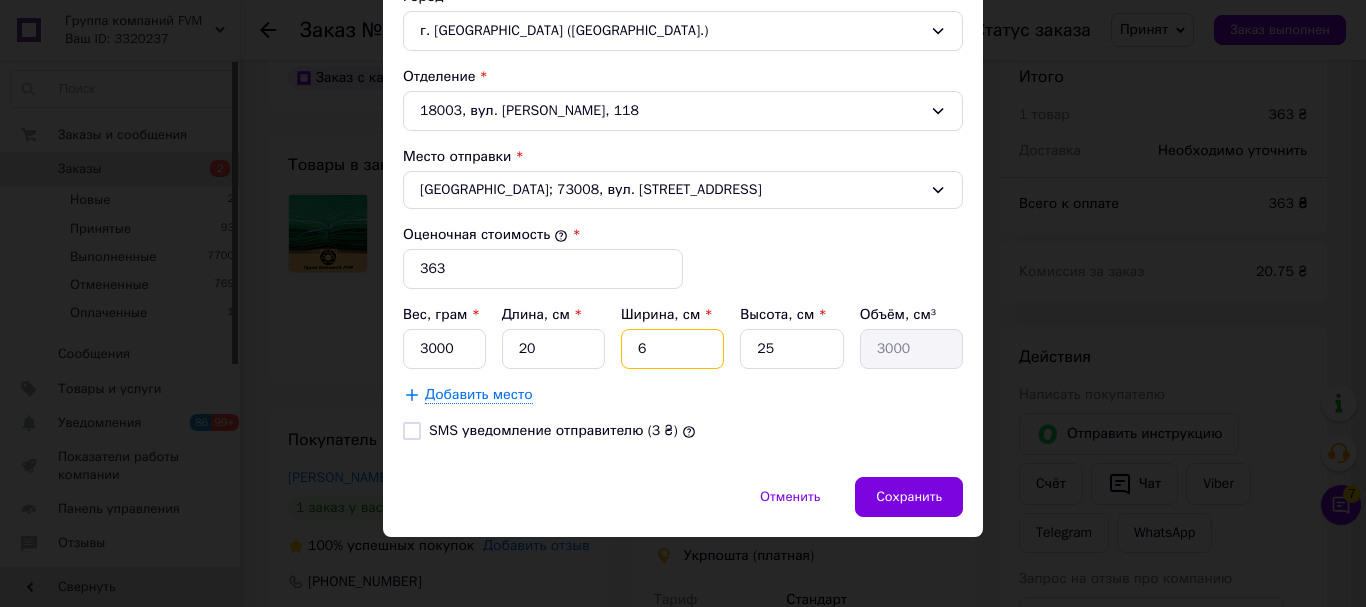 type on "60" 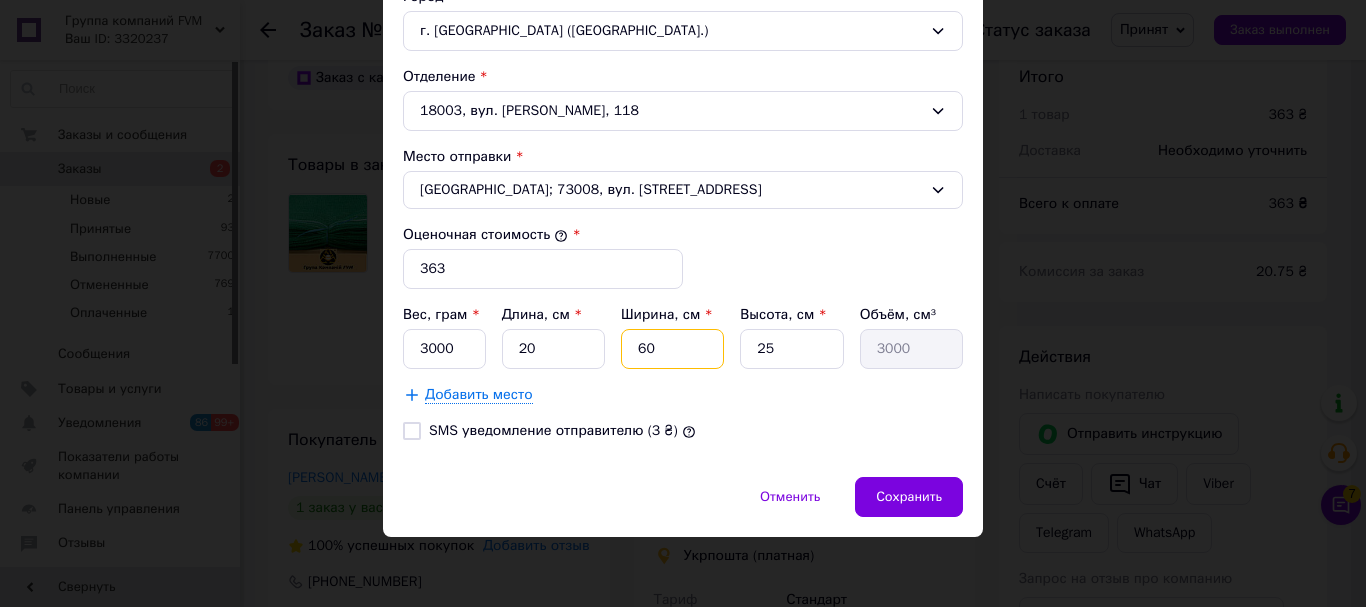 type on "30000" 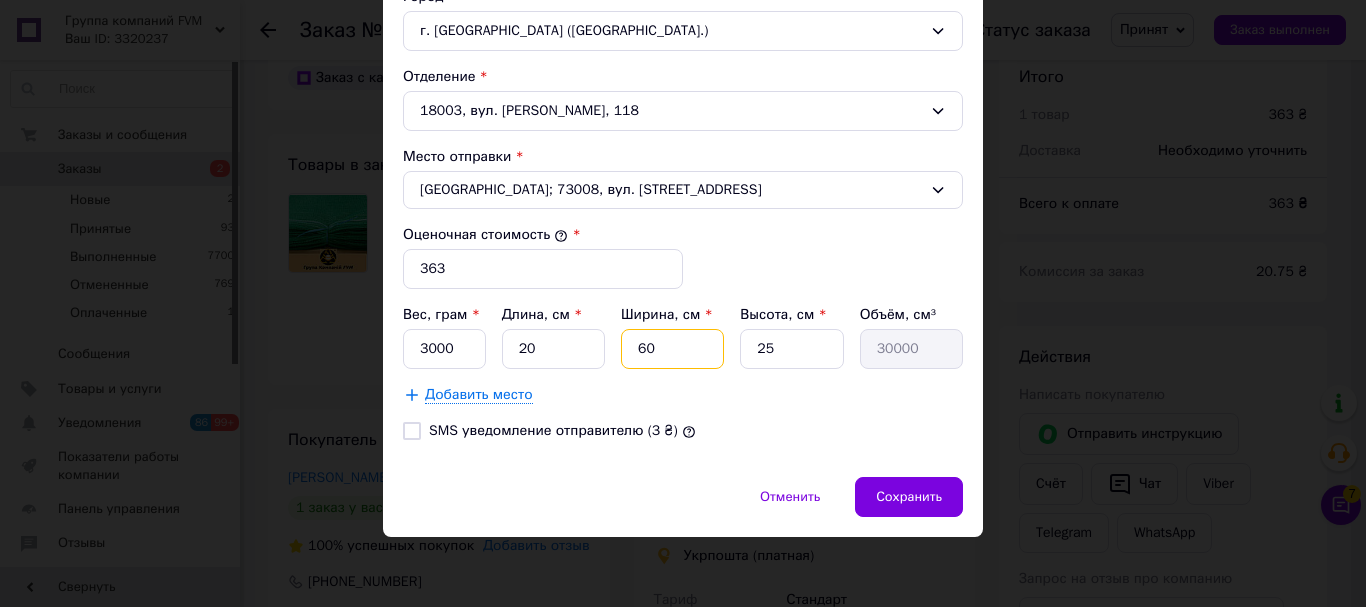 type on "60" 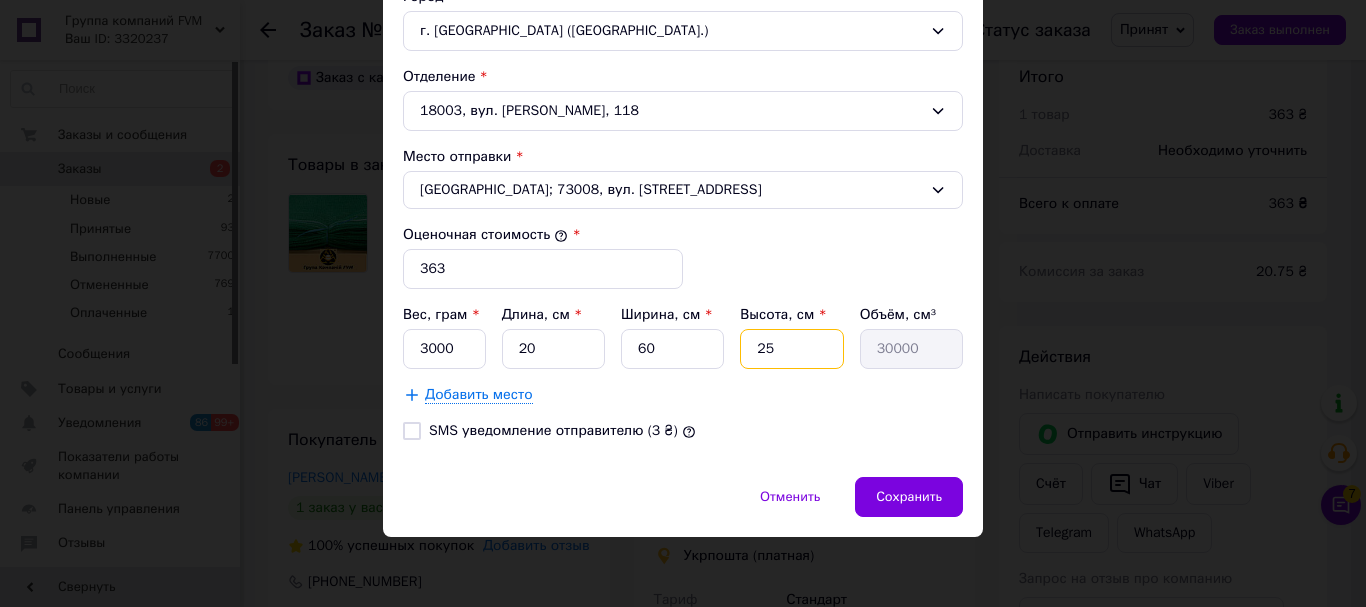 click on "25" at bounding box center [791, 349] 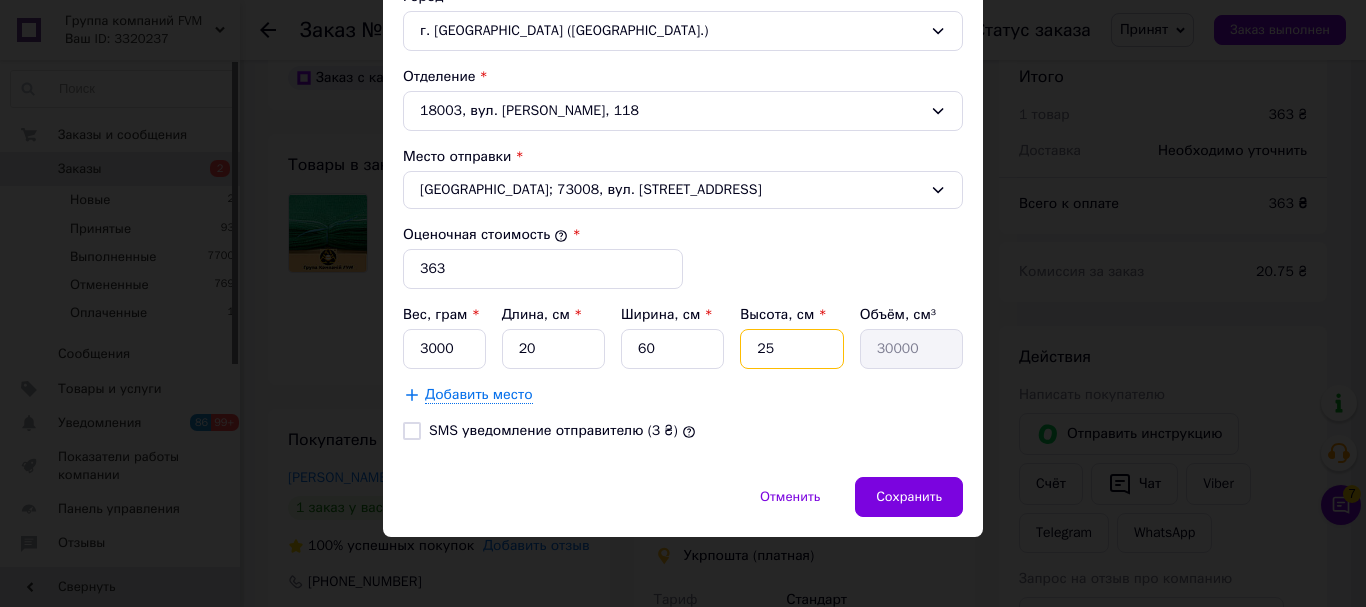 type on "2" 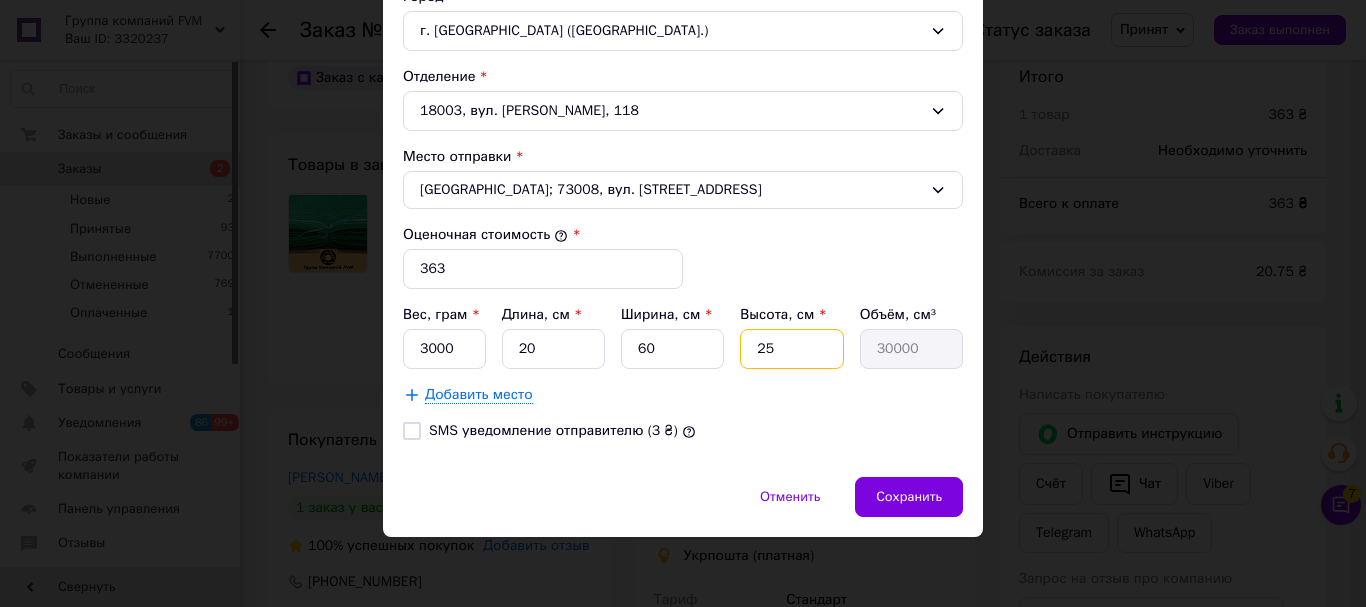 type on "2400" 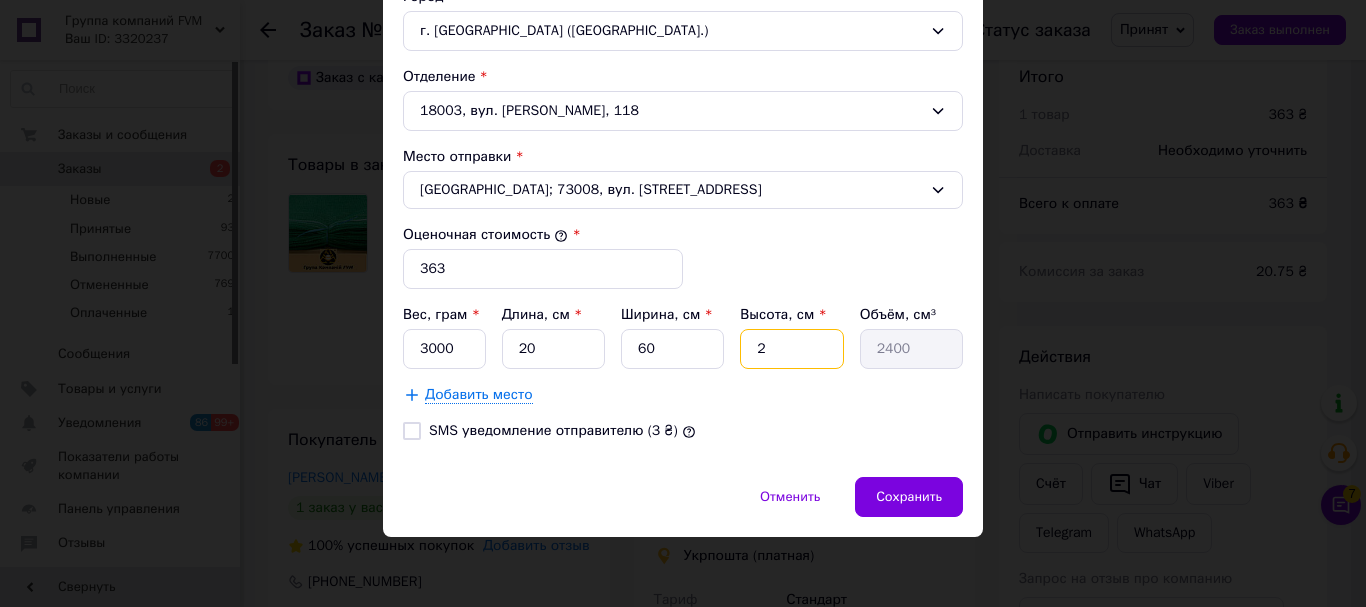 type 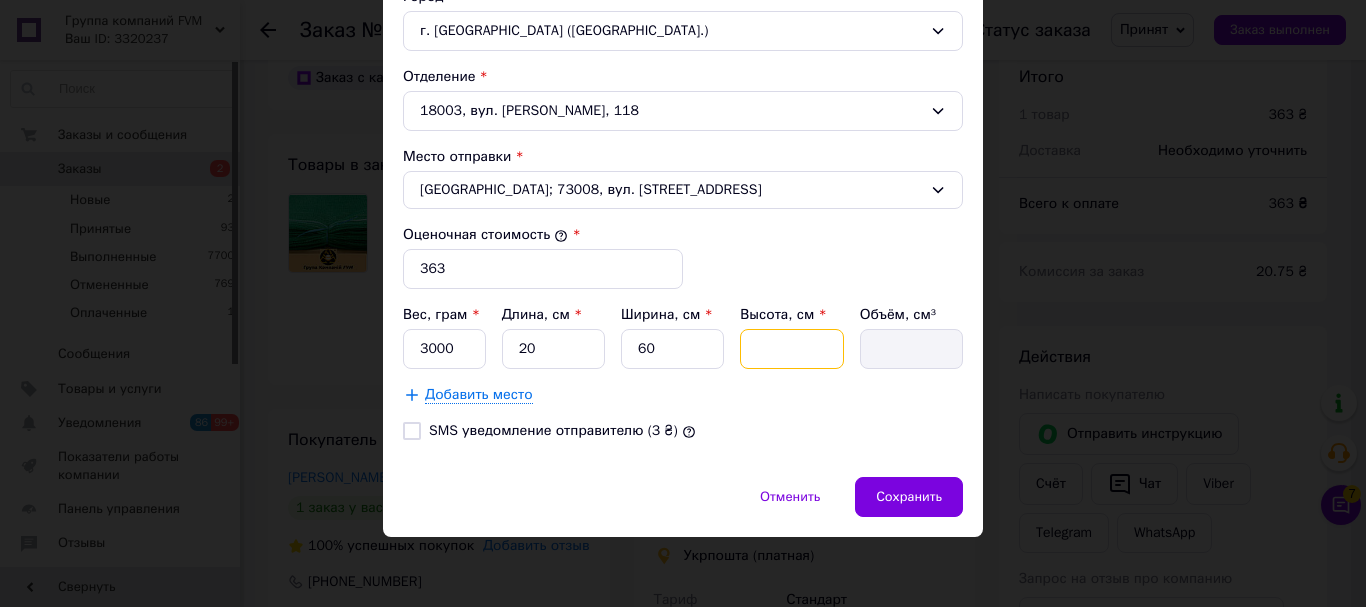 type on "3" 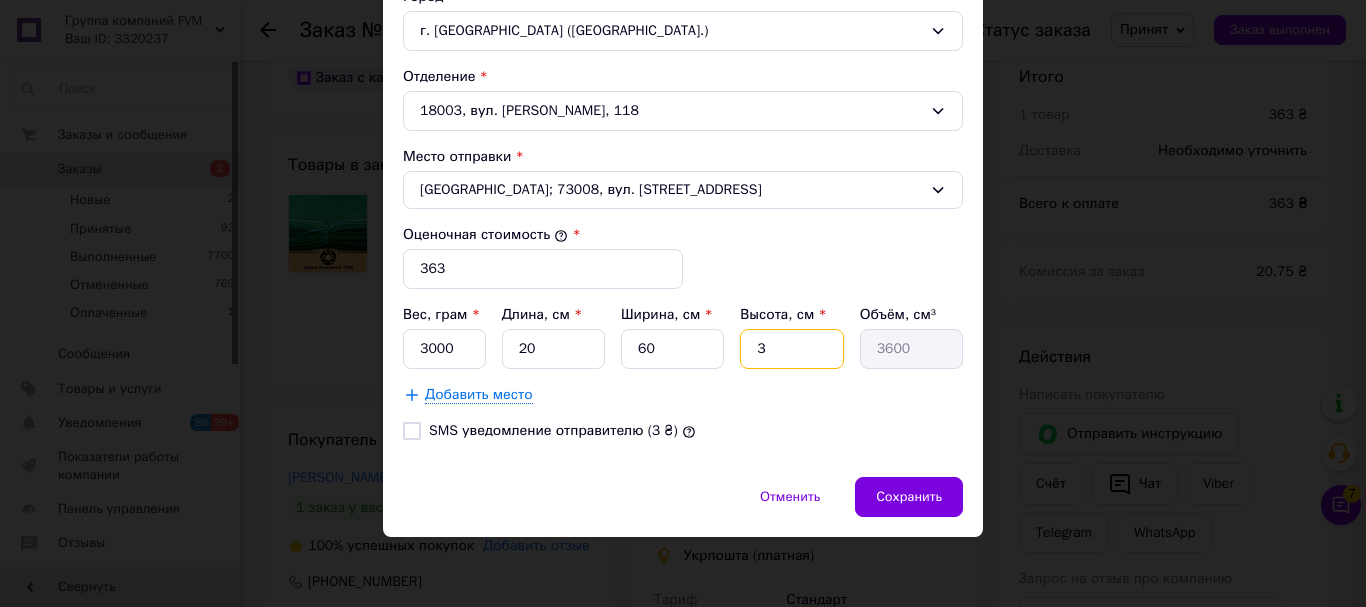 type on "30" 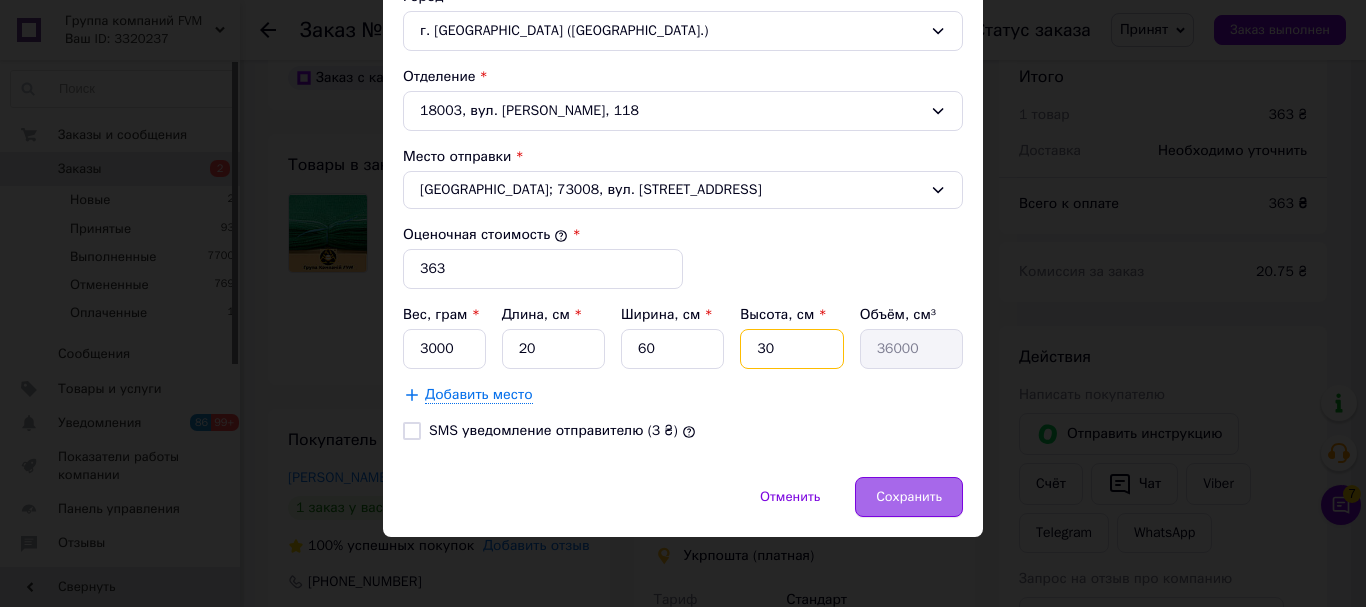 type on "30" 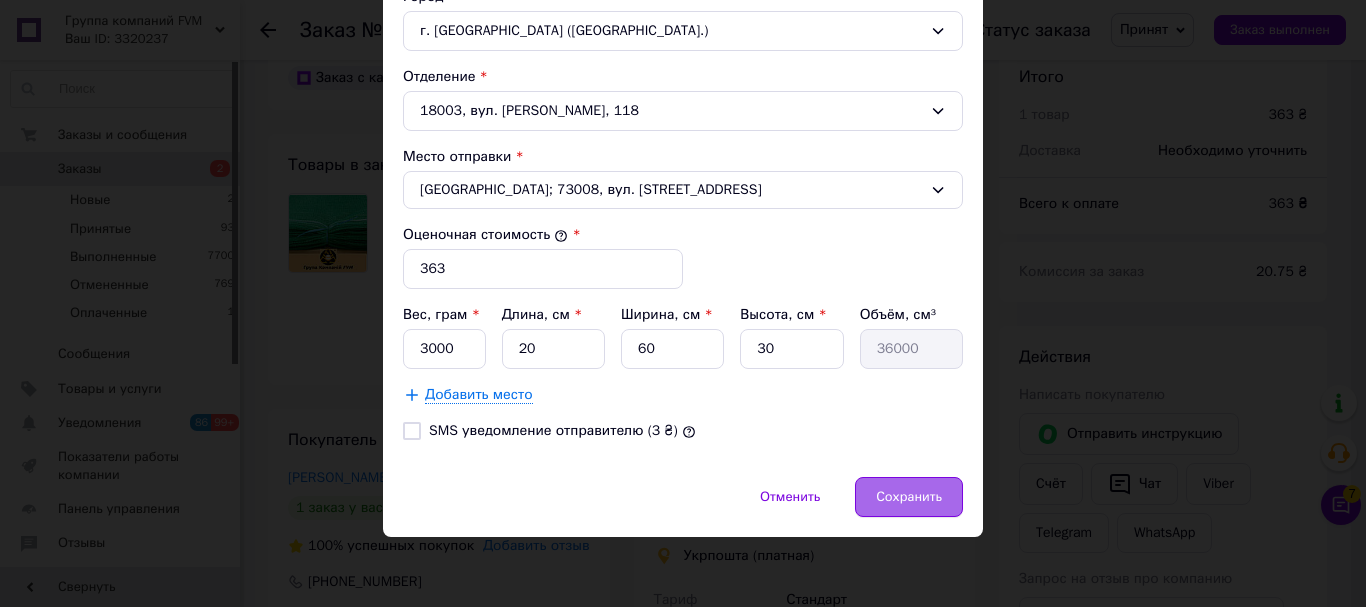 click on "Сохранить" at bounding box center [909, 497] 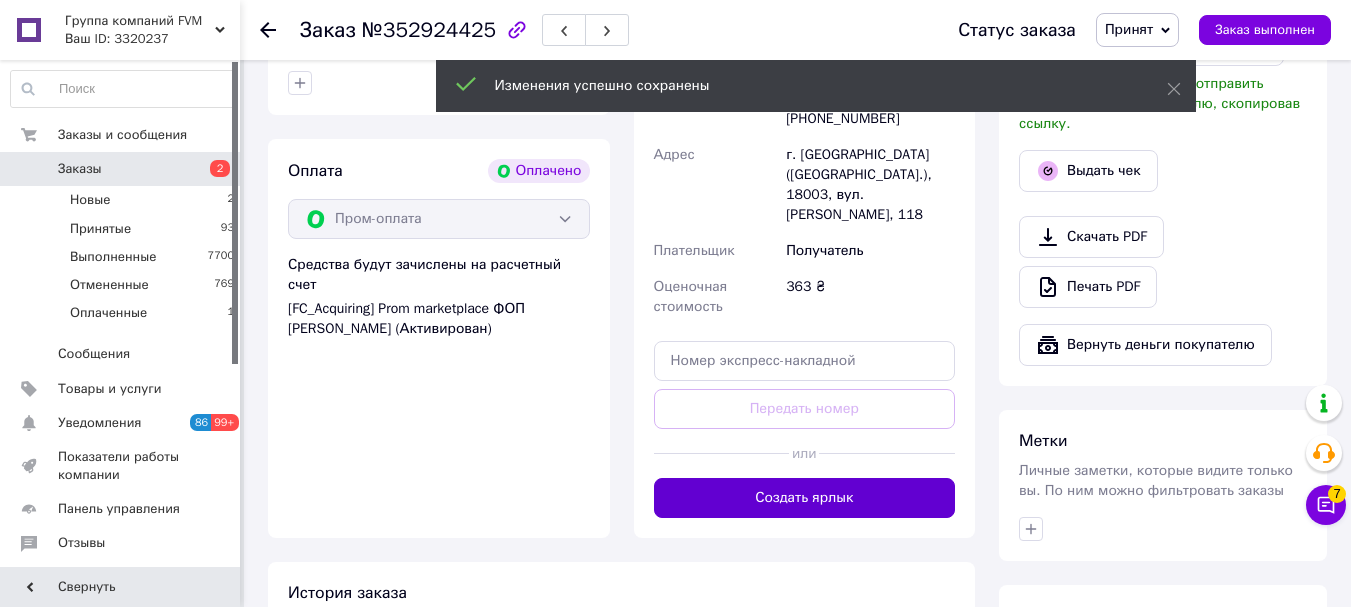 scroll, scrollTop: 700, scrollLeft: 0, axis: vertical 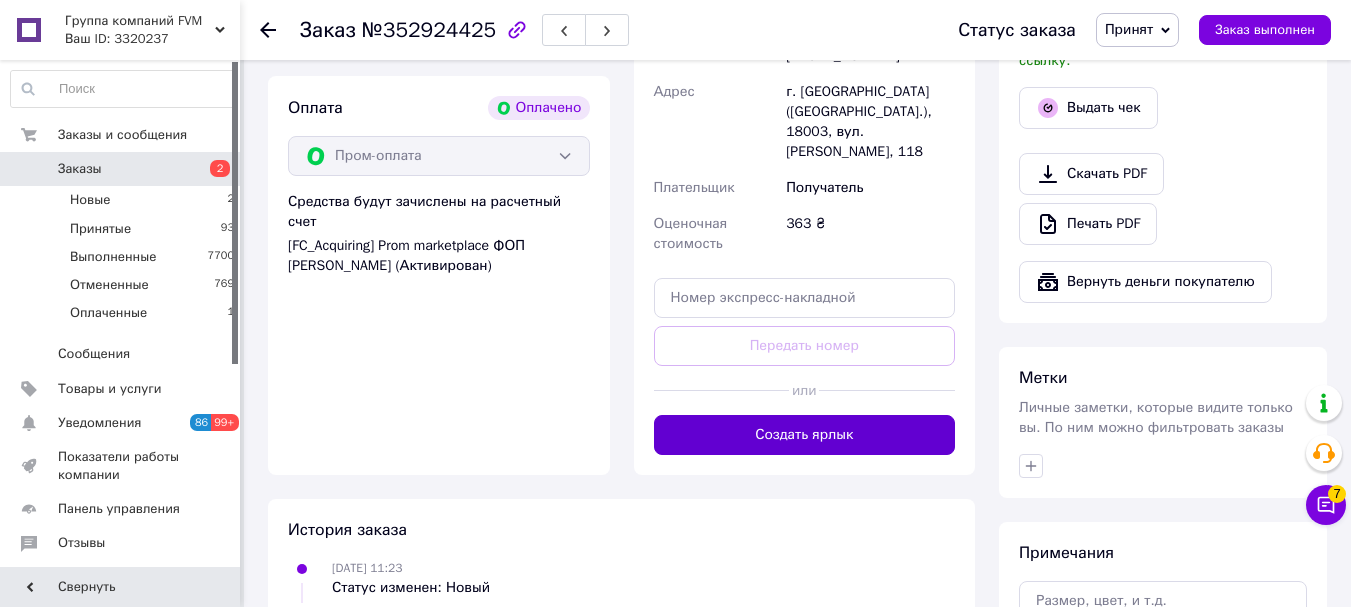 click on "Создать ярлык" at bounding box center [805, 435] 